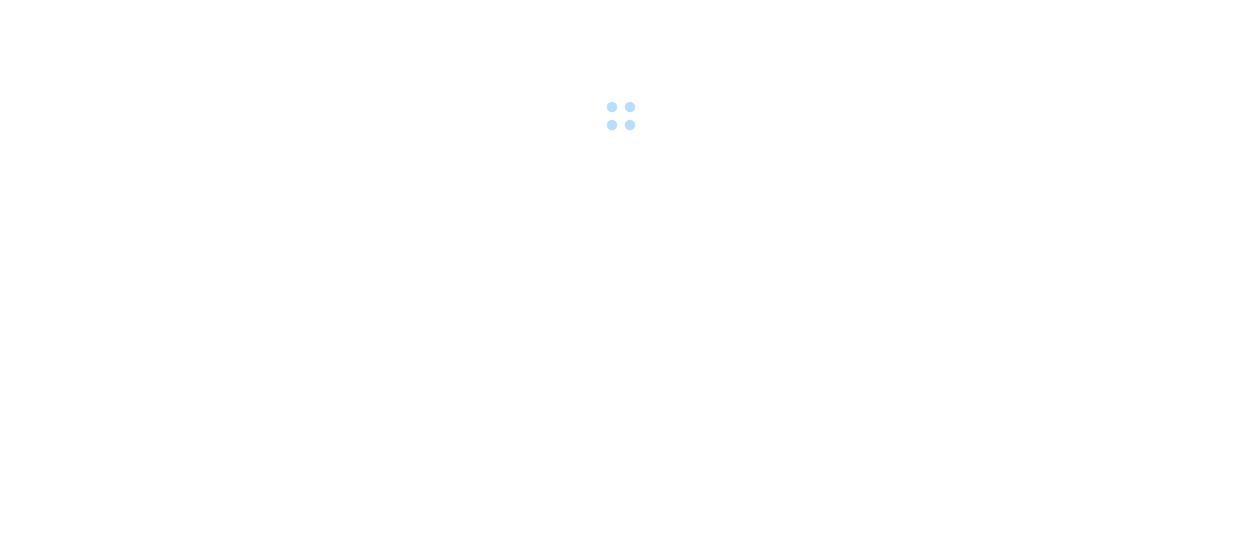 scroll, scrollTop: 0, scrollLeft: 0, axis: both 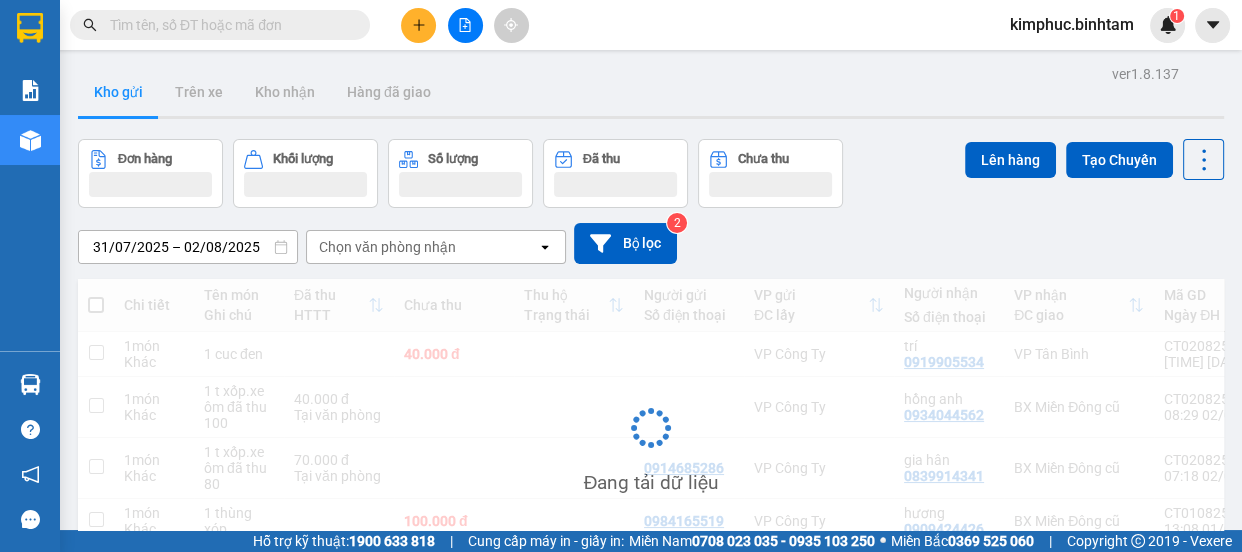 click at bounding box center (228, 25) 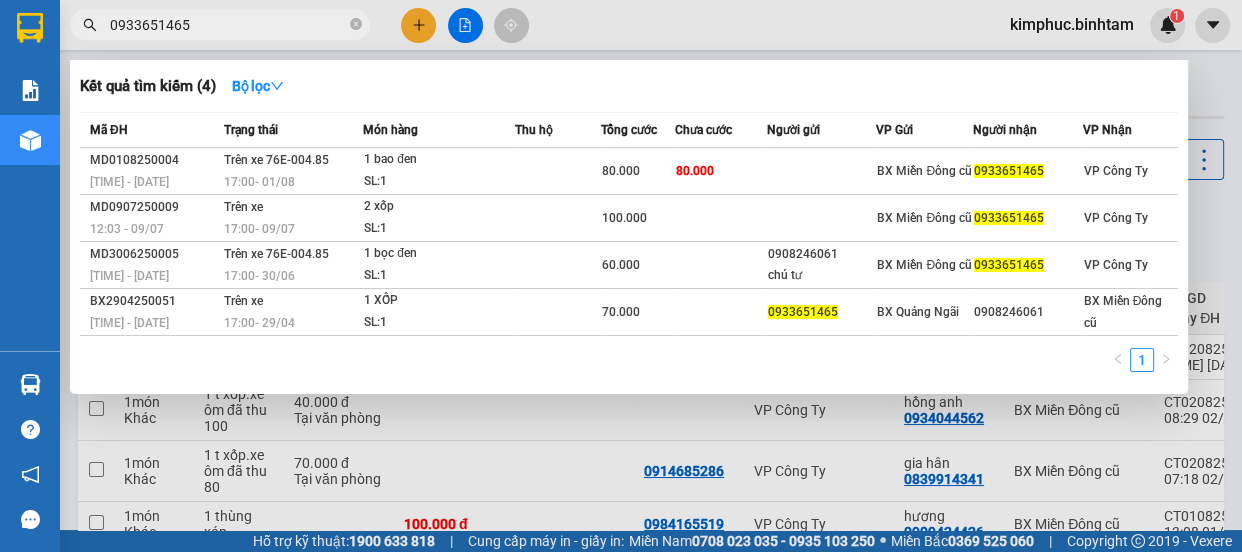 type on "0933651465" 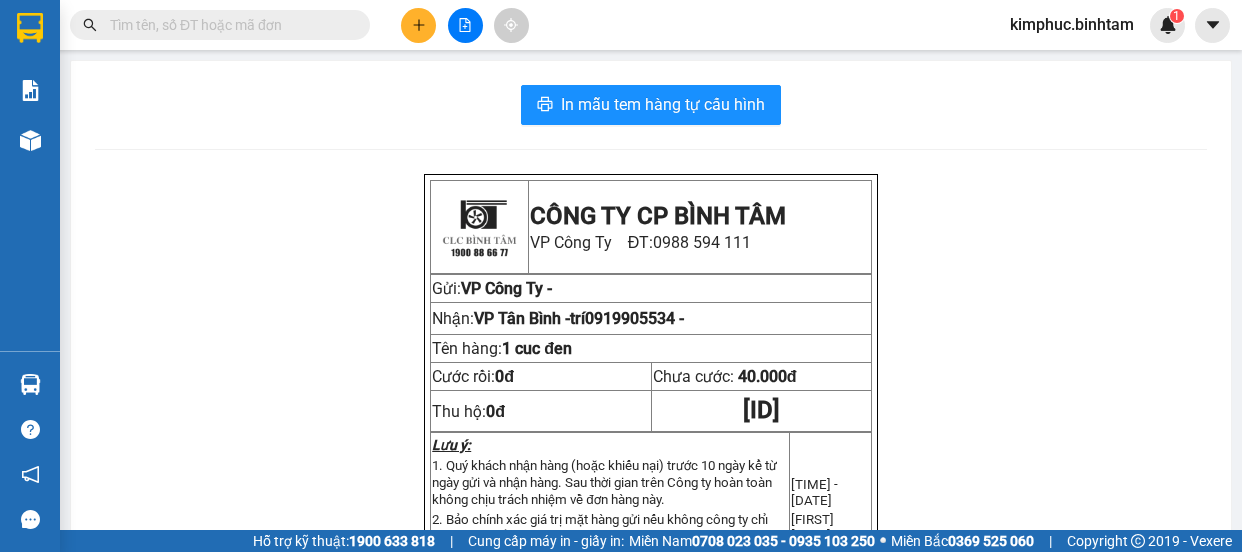 scroll, scrollTop: 0, scrollLeft: 0, axis: both 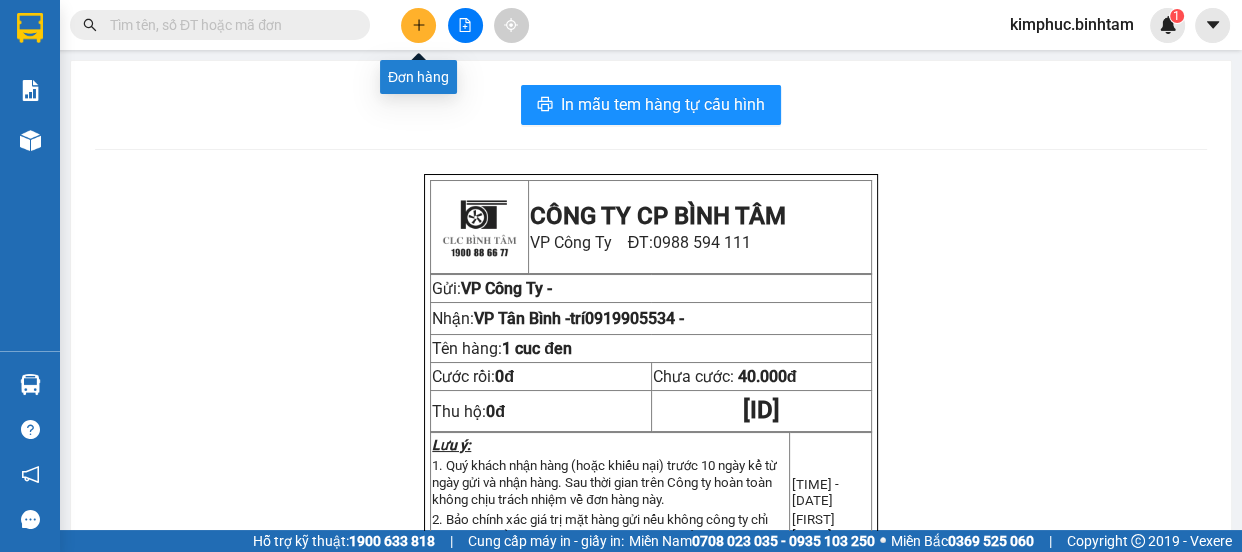 click at bounding box center [418, 25] 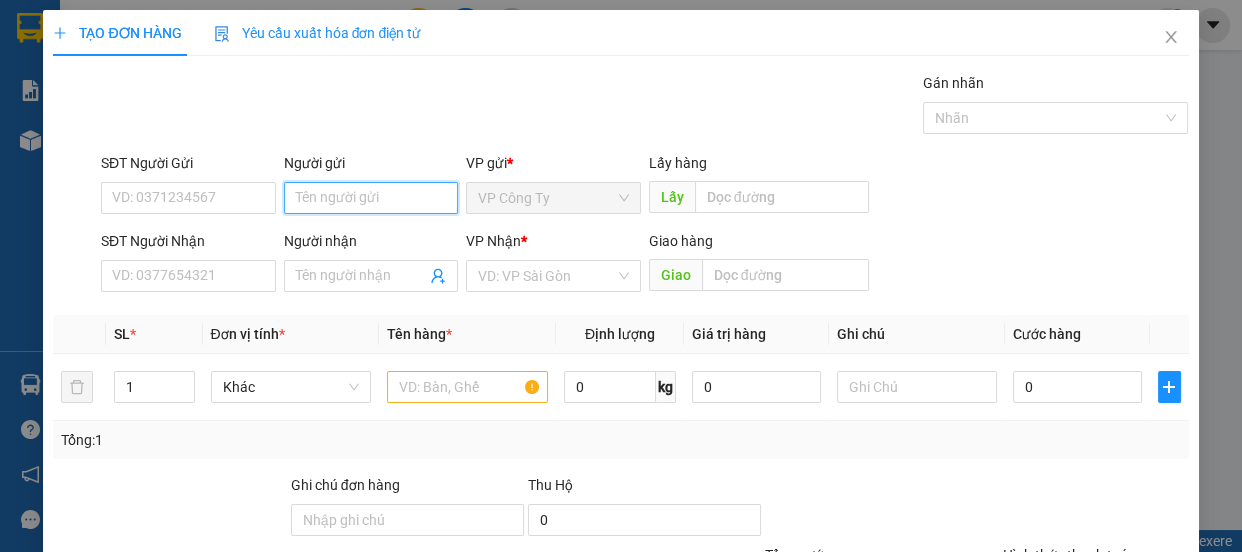 click on "Người gửi" at bounding box center [371, 198] 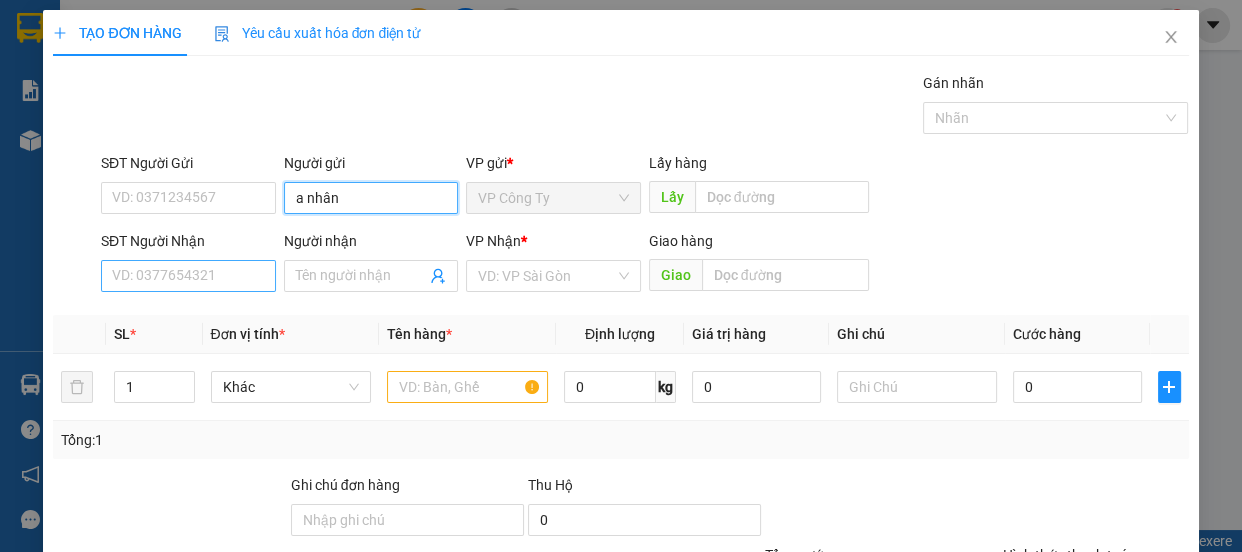 type on "a nhân" 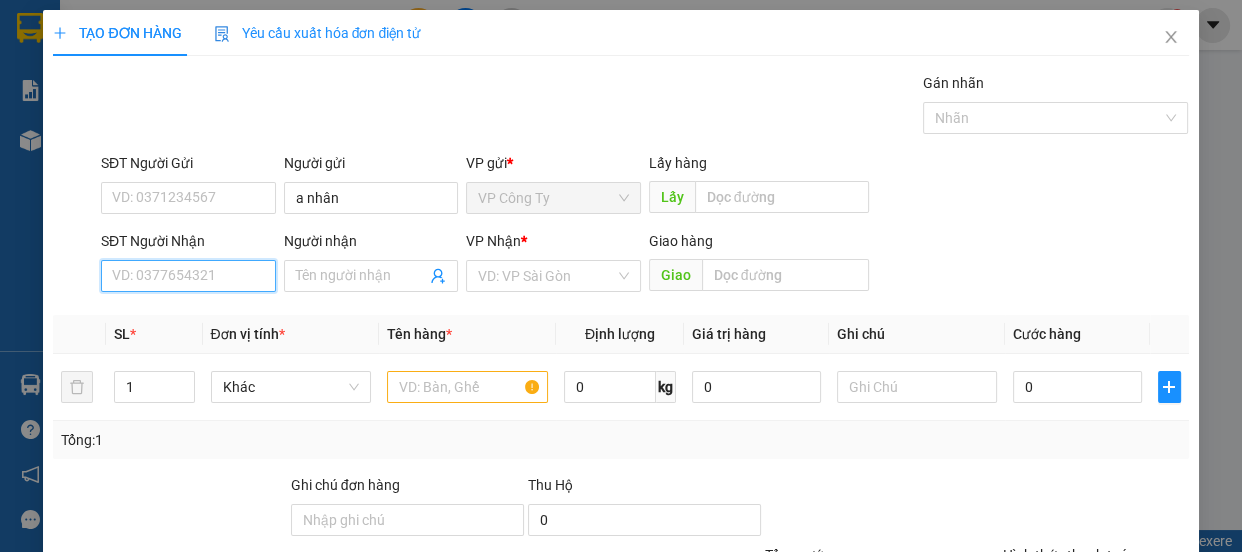 click on "SĐT Người Nhận" at bounding box center (188, 276) 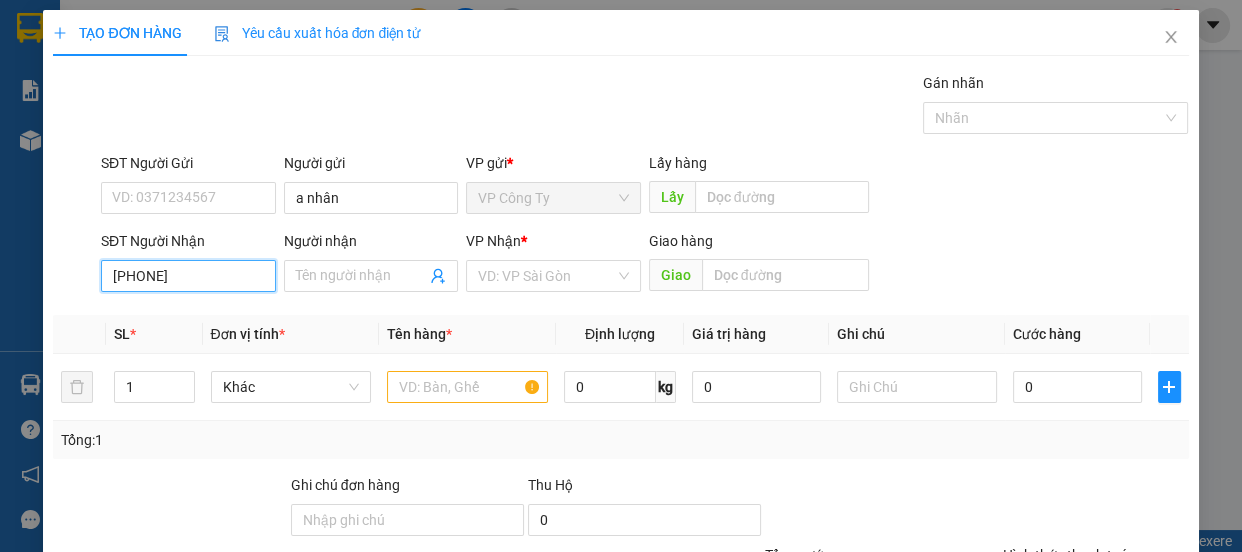 click on "[PHONE]" at bounding box center (188, 276) 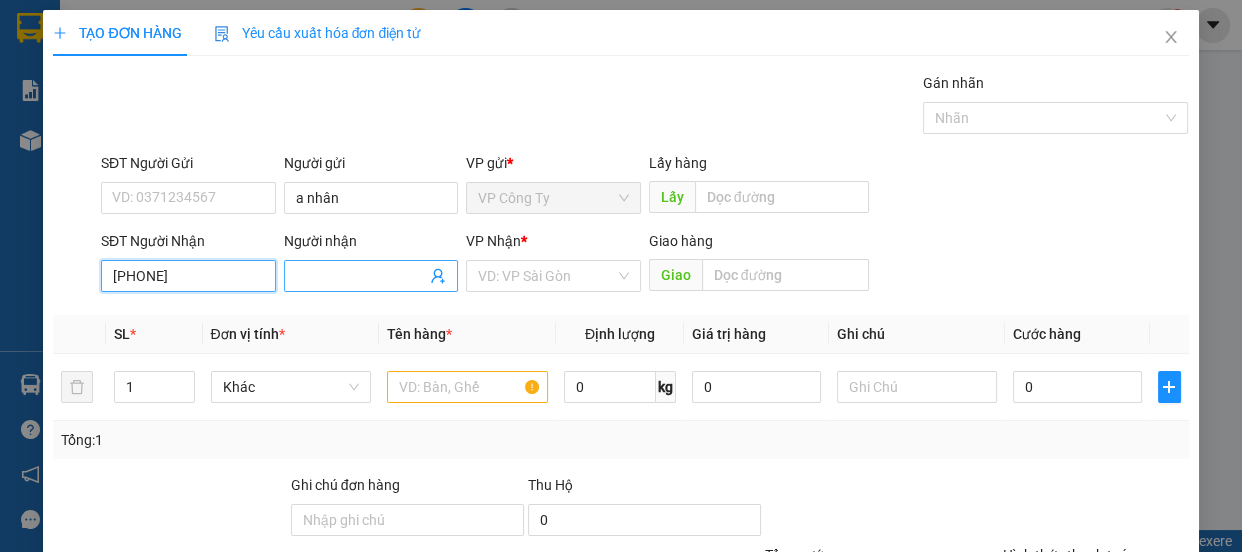 type on "[PHONE]" 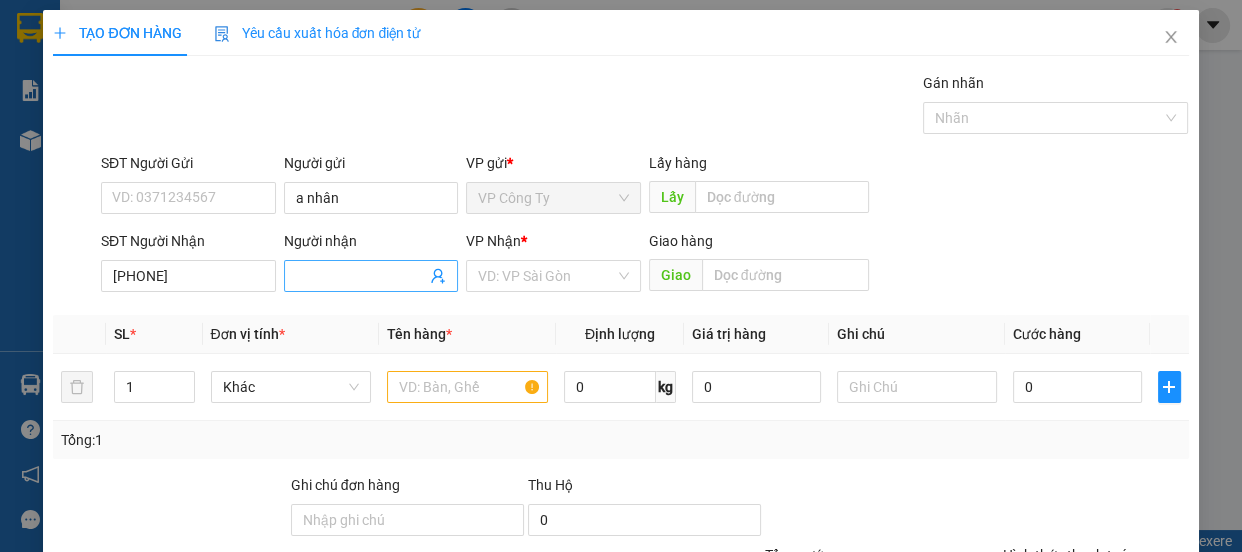 click on "Người nhận" at bounding box center [361, 276] 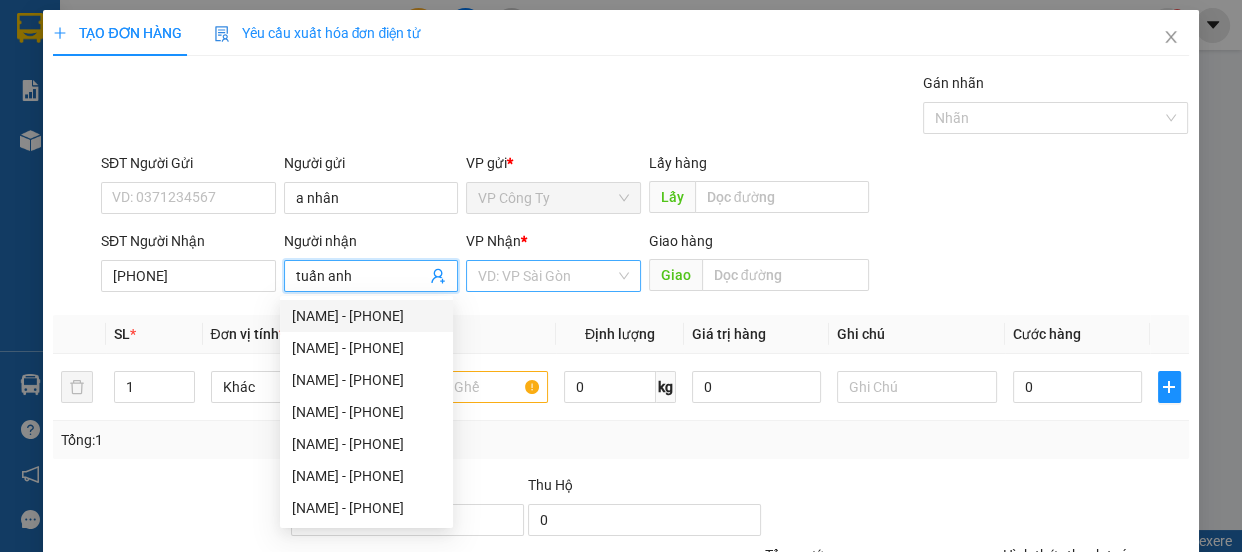 type on "tuấn anh" 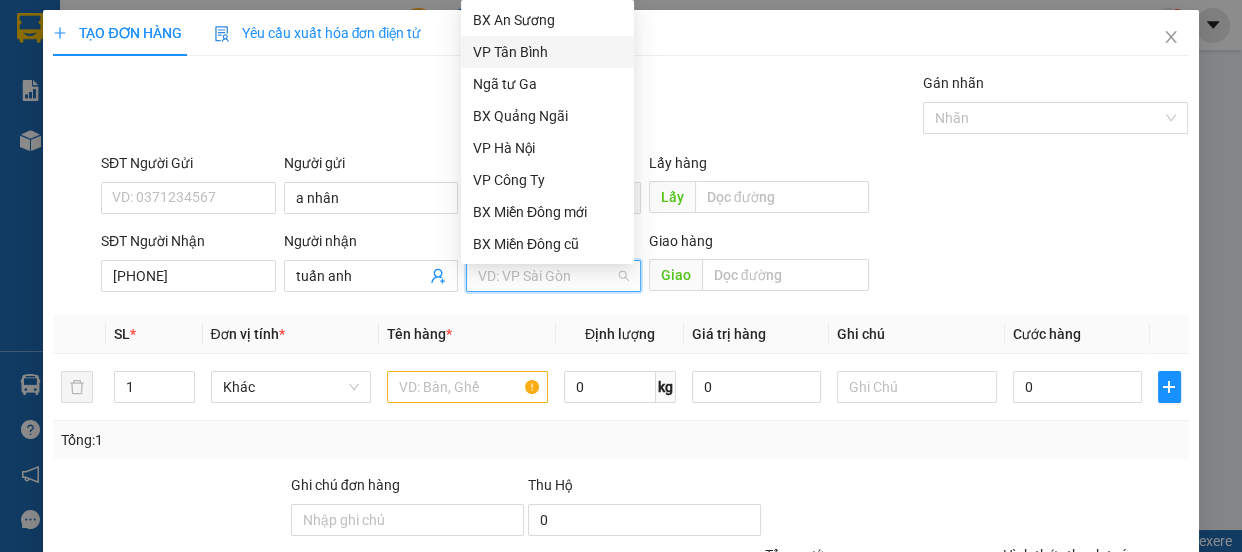 click on "VP Tân Bình" at bounding box center [547, 52] 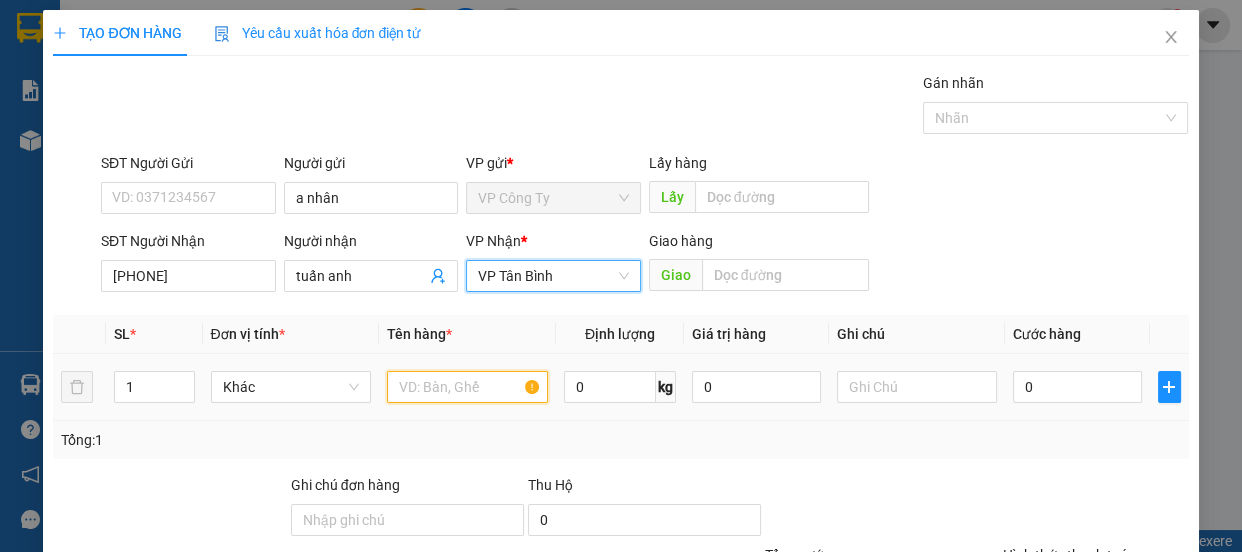 click at bounding box center (467, 387) 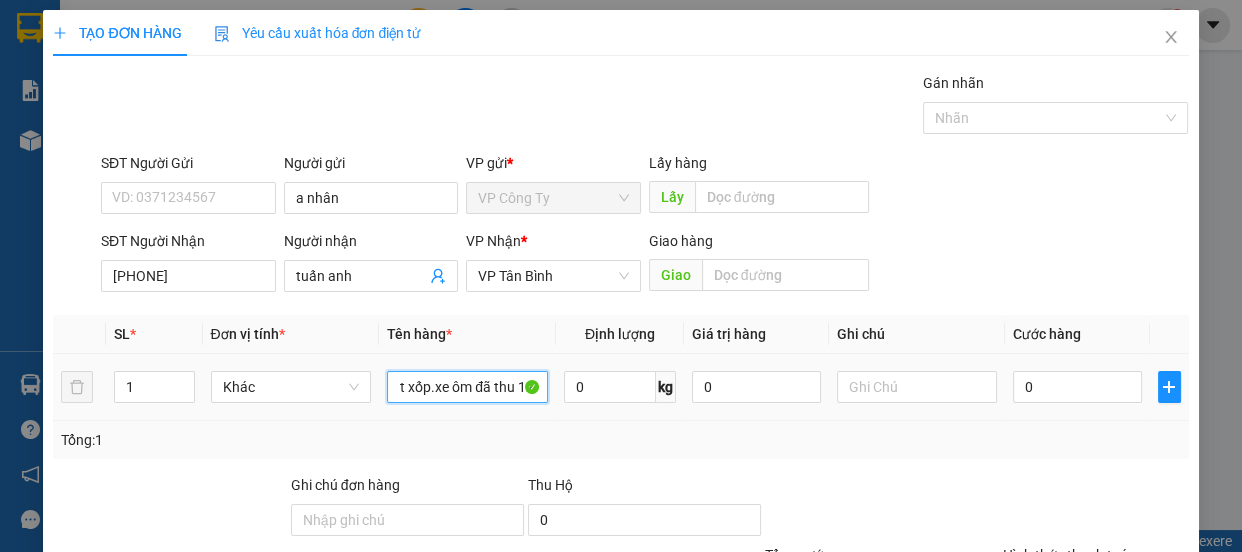 scroll, scrollTop: 0, scrollLeft: 19, axis: horizontal 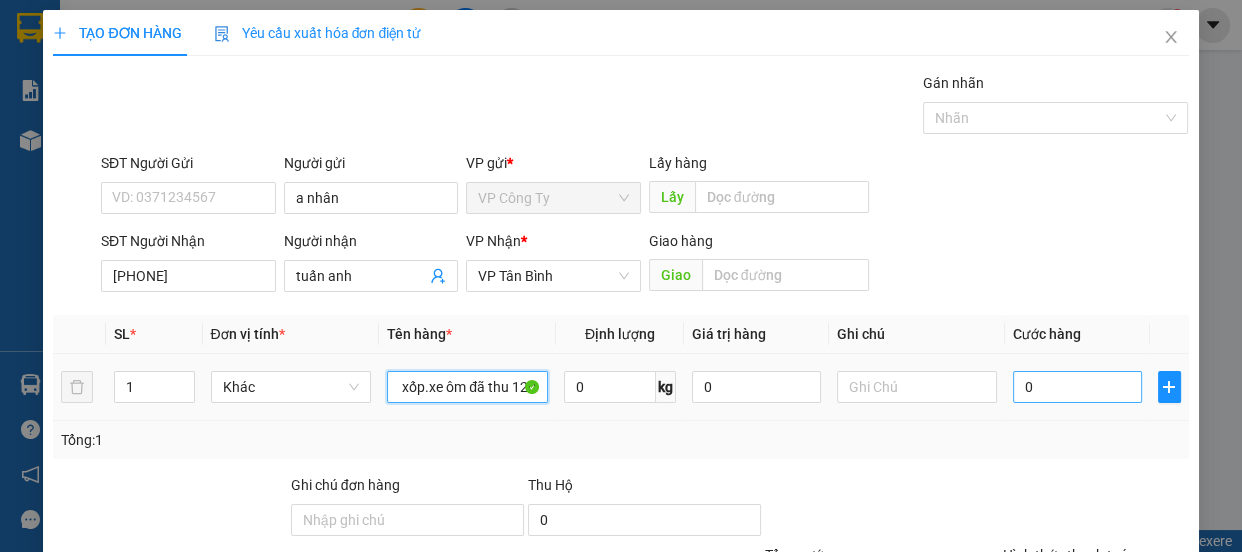 type on "1 t xốp.xe ôm đã thu 120" 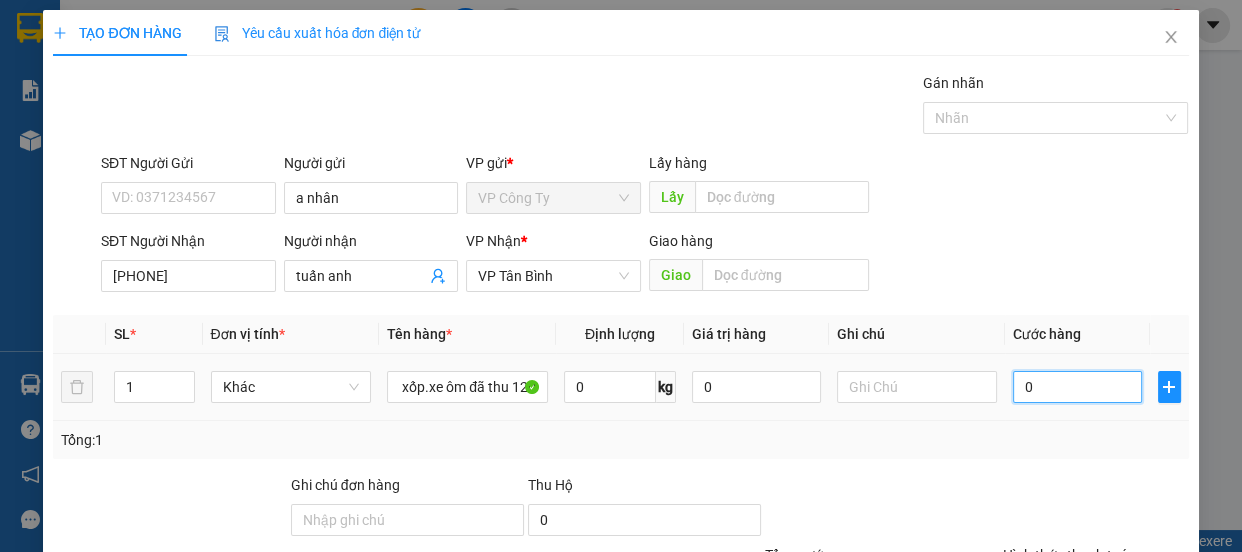 click on "0" at bounding box center [1077, 387] 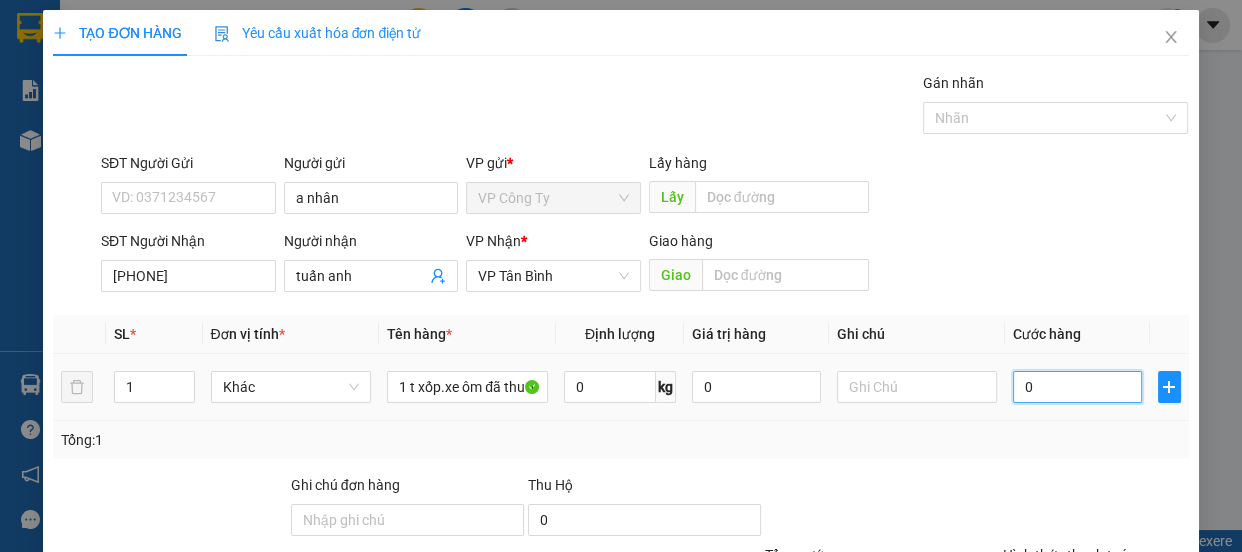 click on "0" at bounding box center [1077, 387] 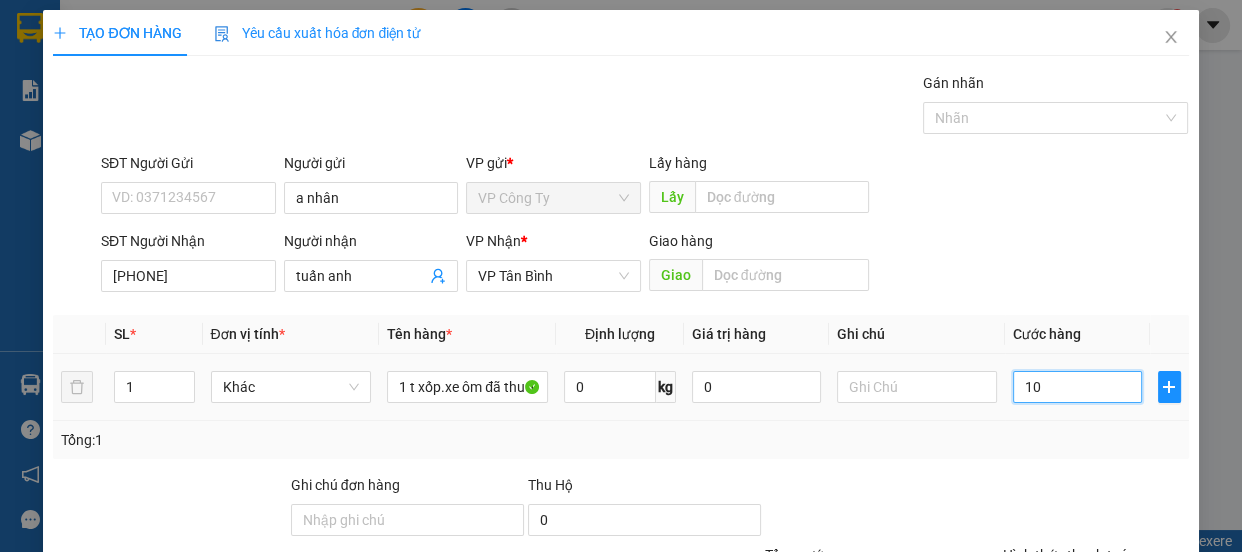 type on "100" 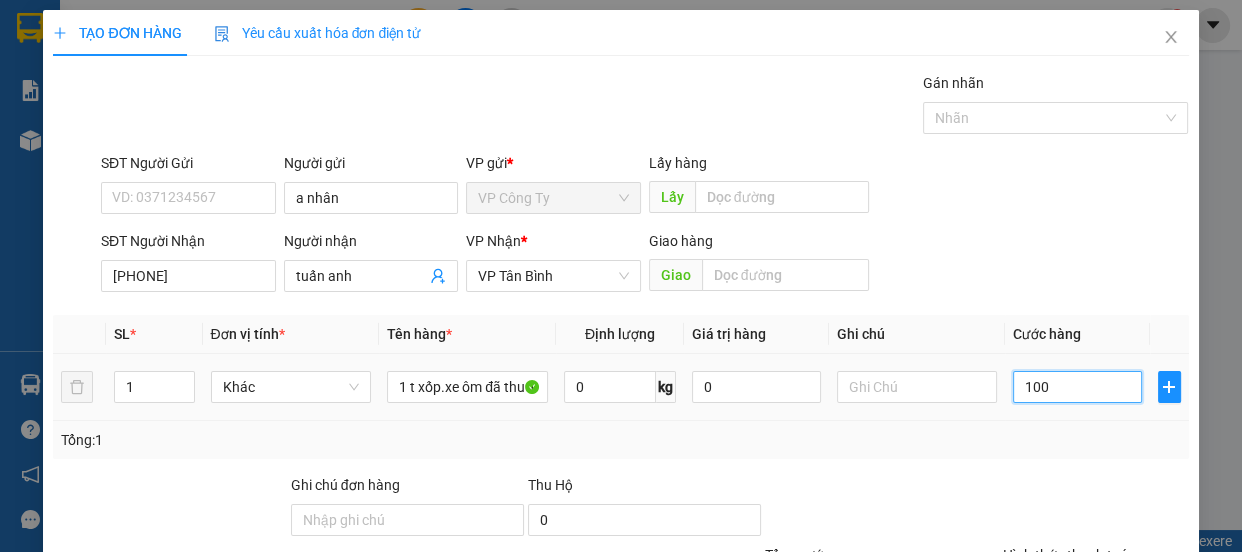 type on "100" 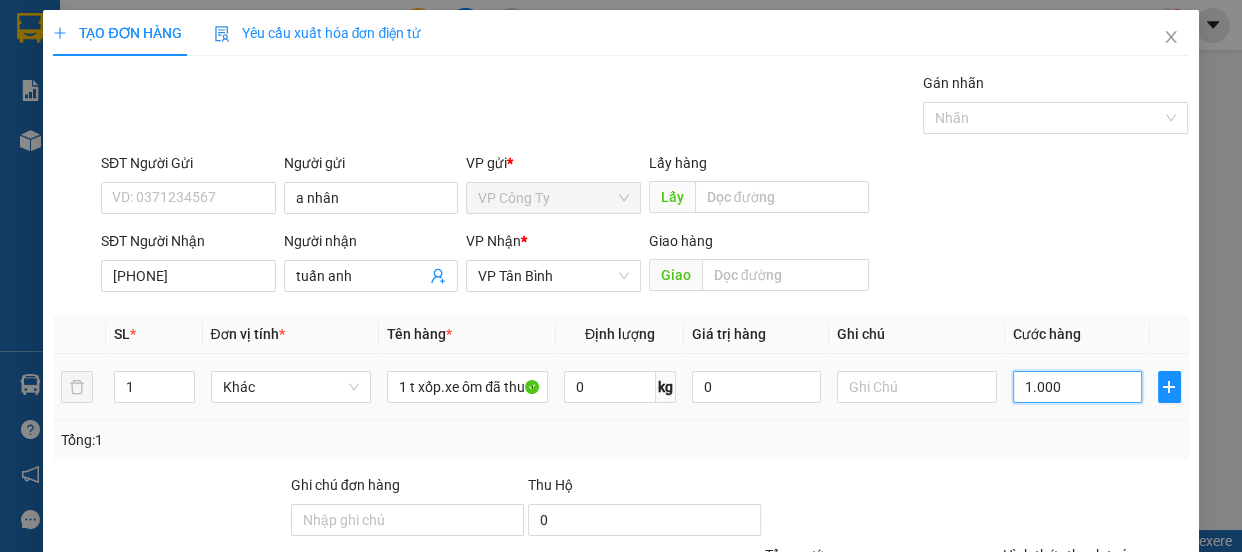 type on "10.000" 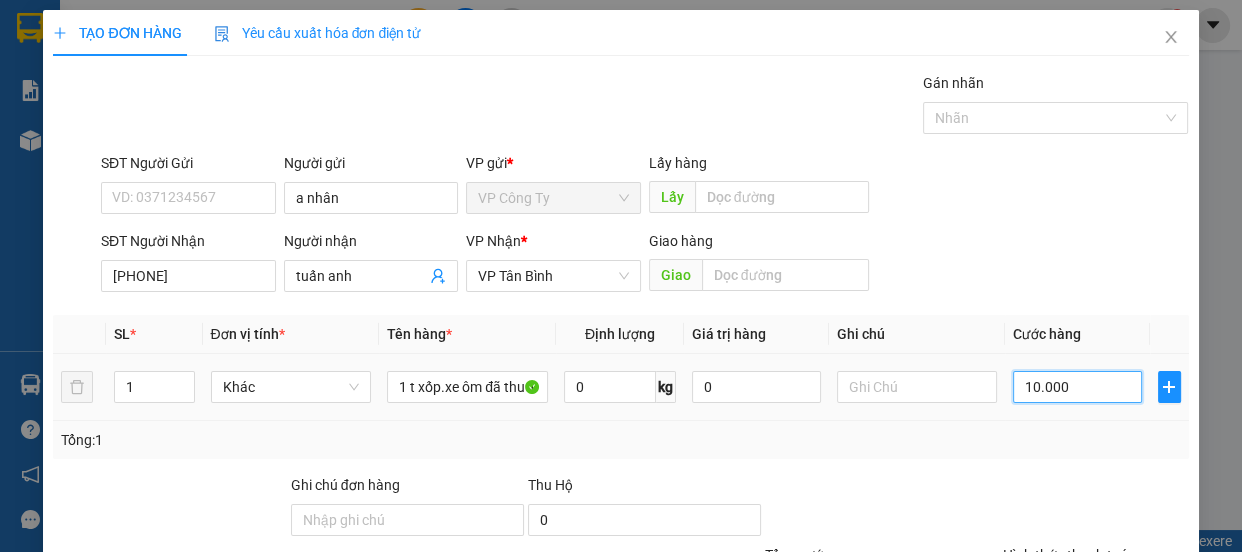 type on "10.000" 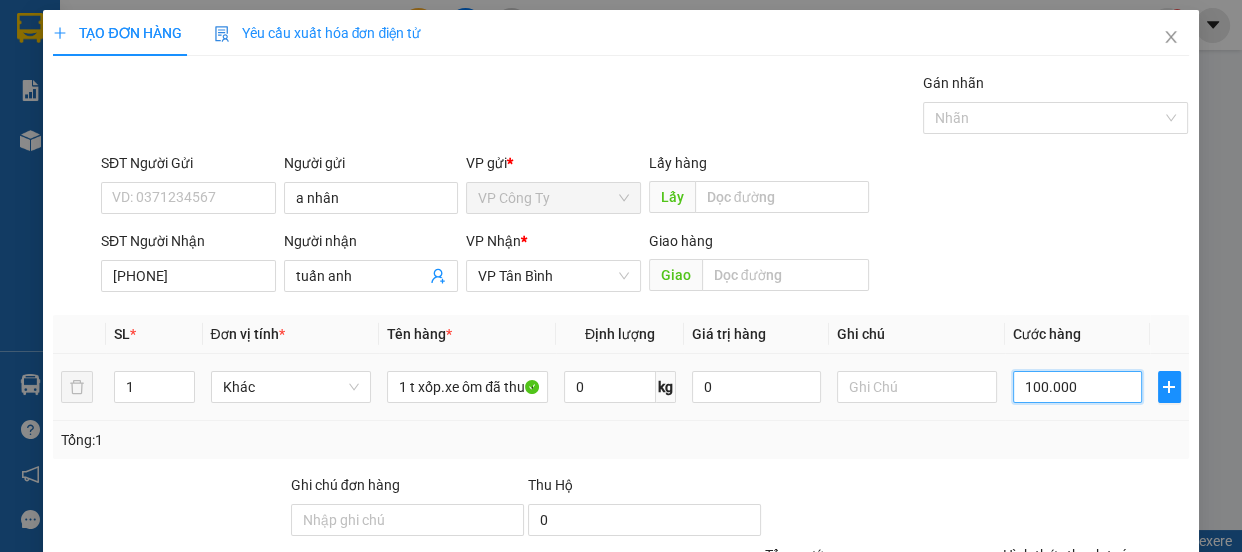 type on "100.000" 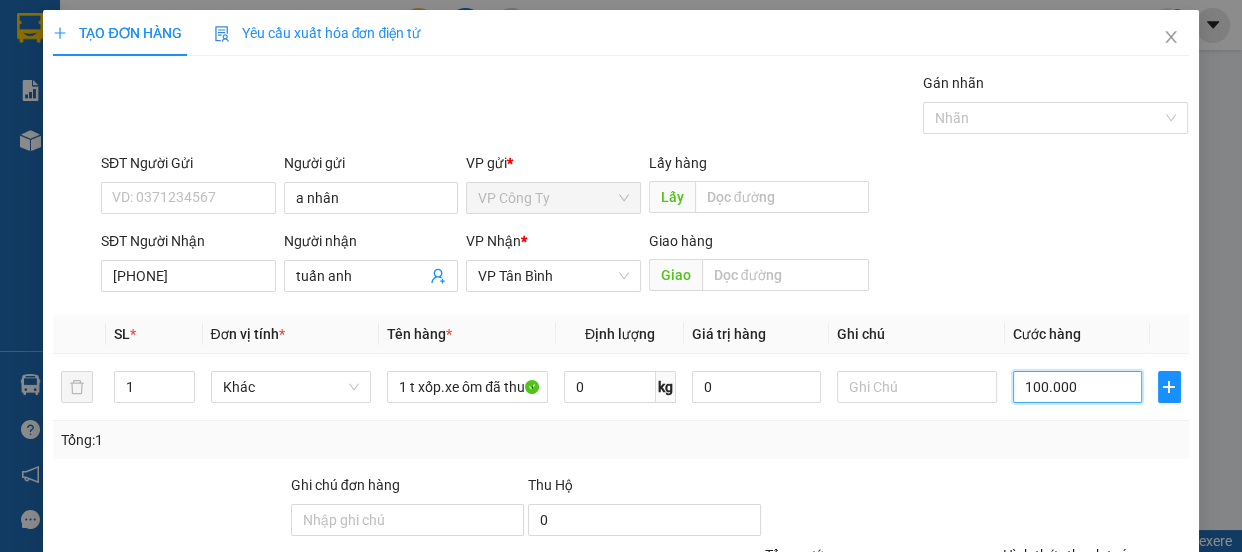 scroll, scrollTop: 187, scrollLeft: 0, axis: vertical 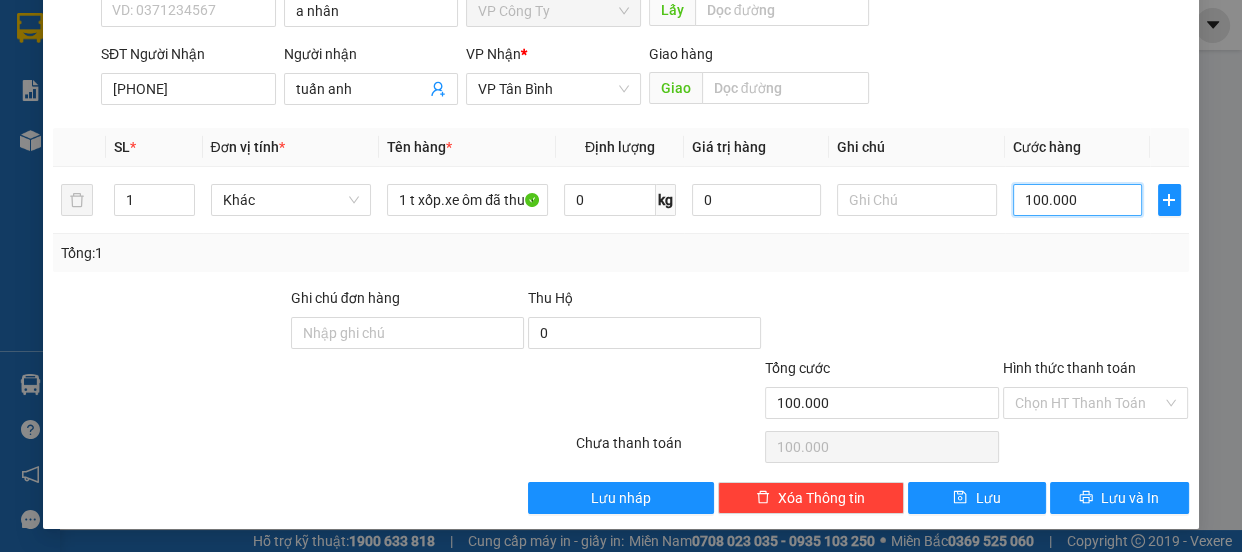 type on "100.000" 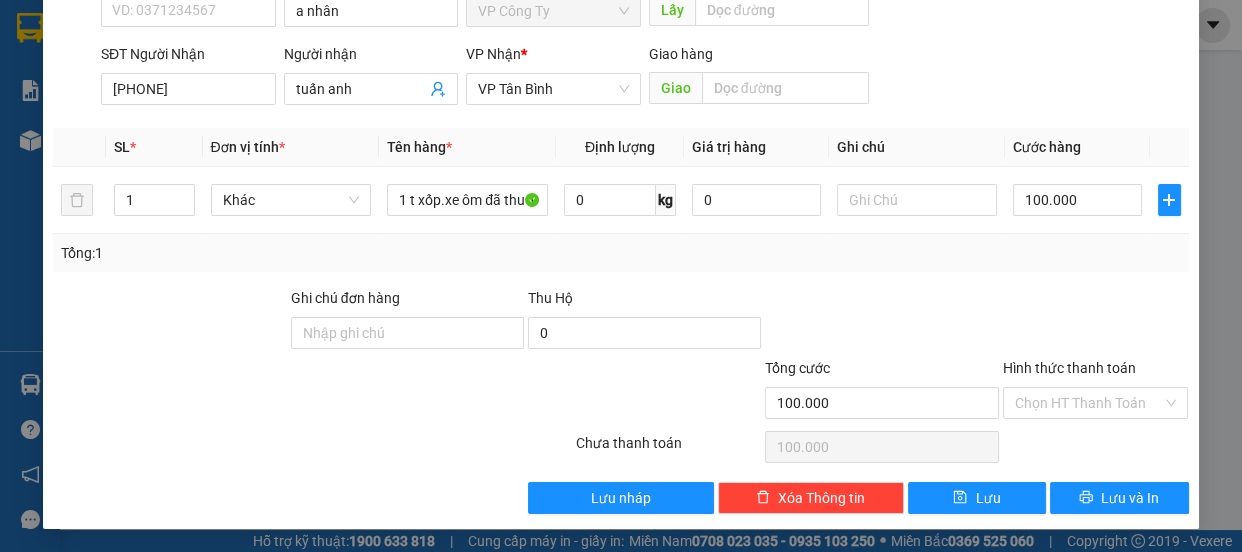click on "Hình thức thanh toán" at bounding box center (1096, 372) 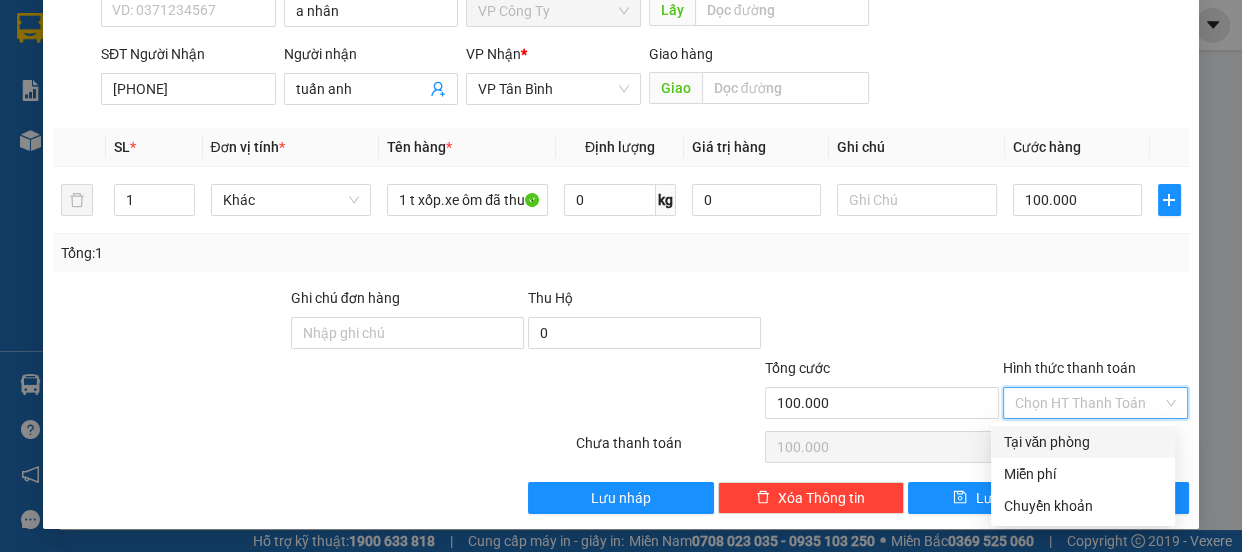 click on "Tại văn phòng" at bounding box center [1083, 442] 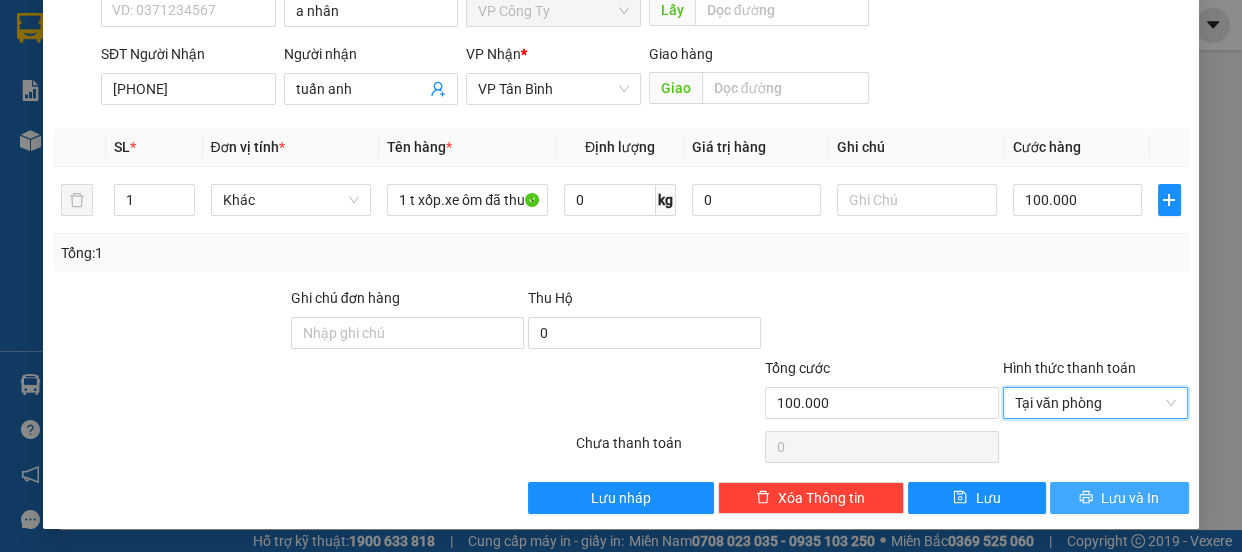 click 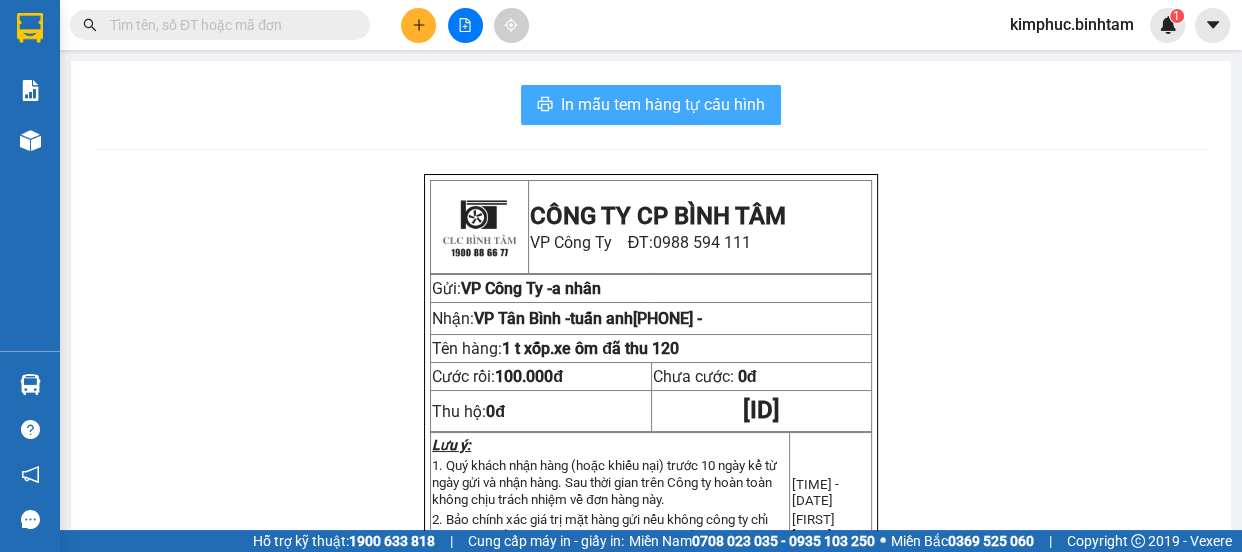 click on "In mẫu tem hàng tự cấu hình" at bounding box center [663, 104] 